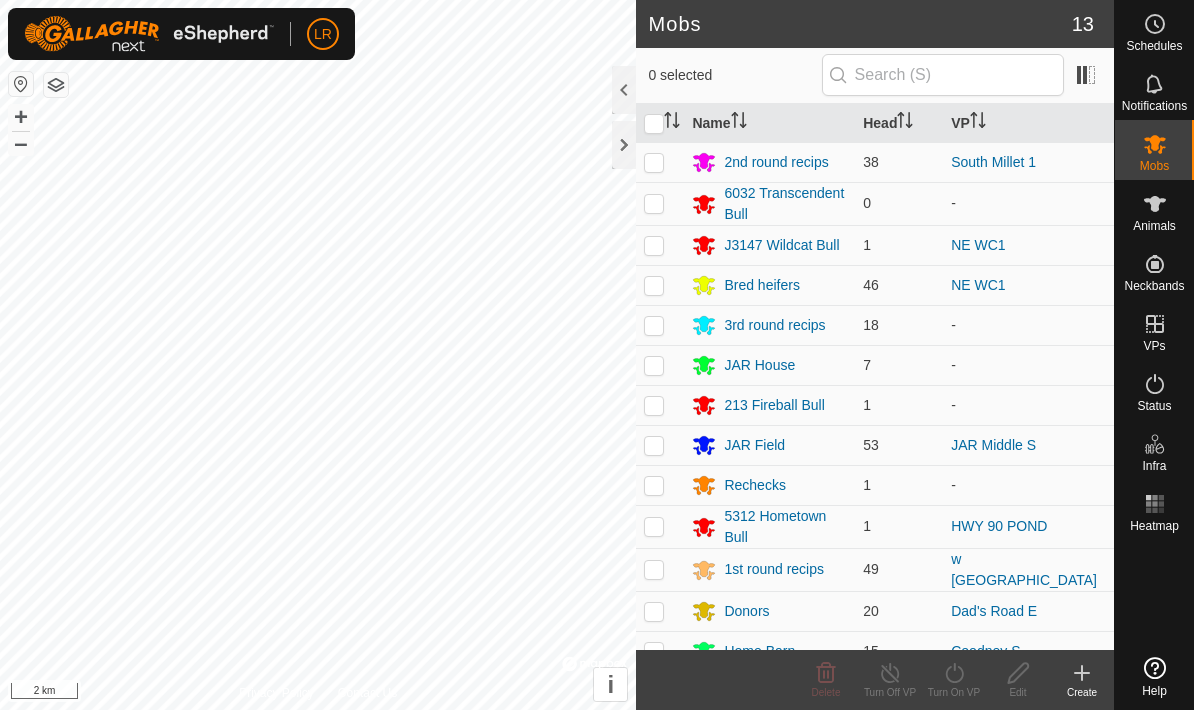 scroll, scrollTop: 0, scrollLeft: 0, axis: both 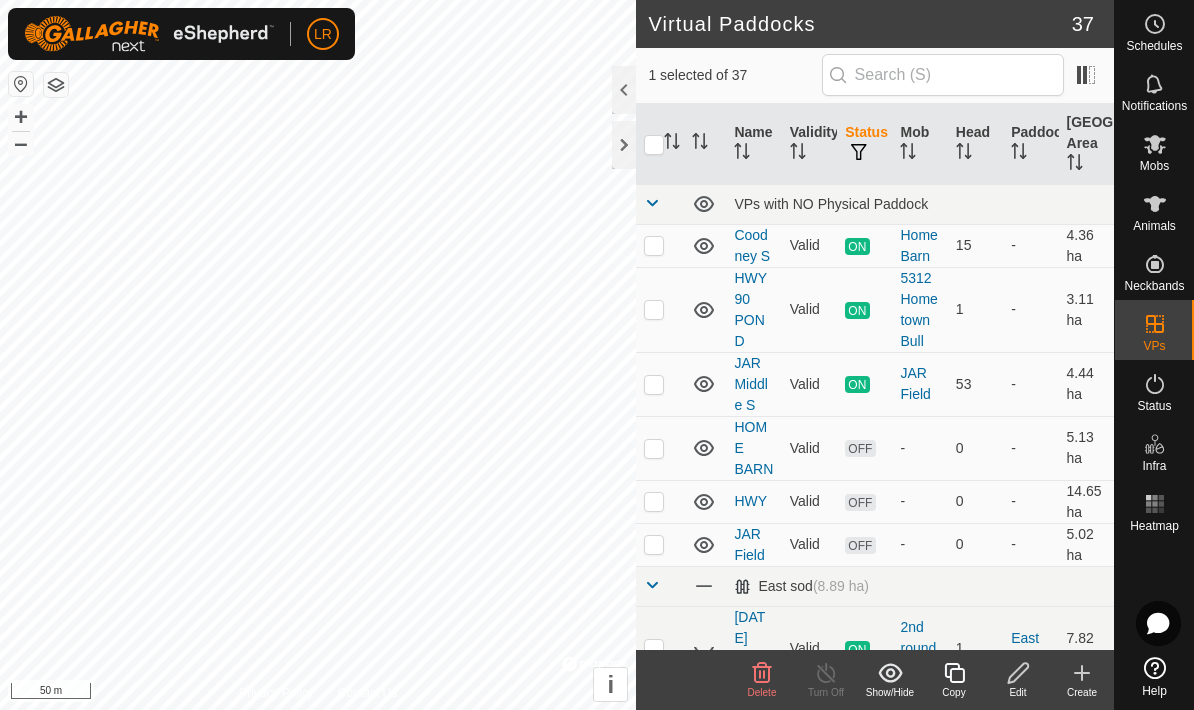 click 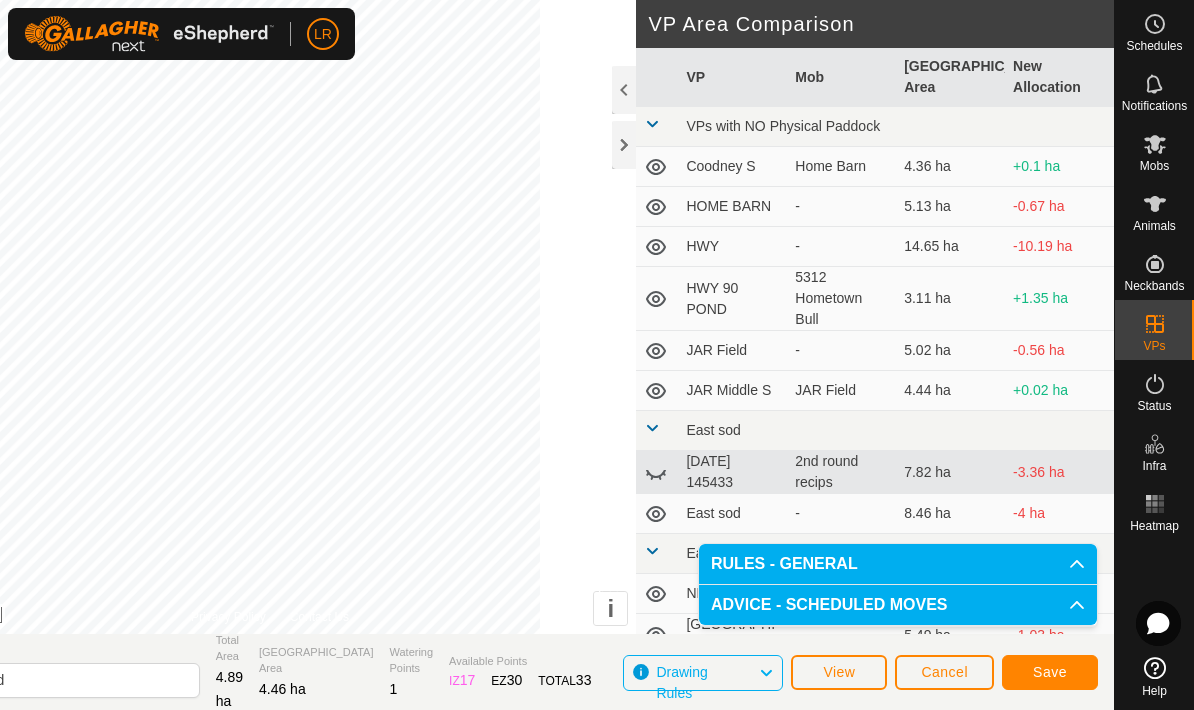 click on "Save" 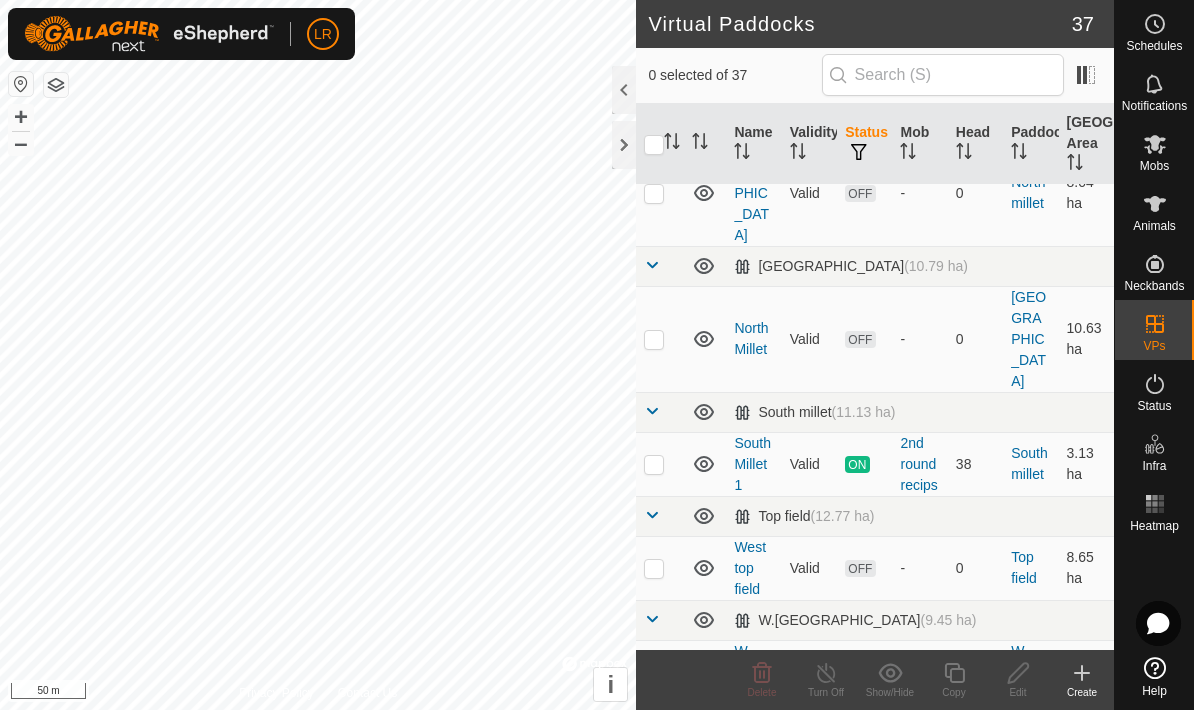 scroll, scrollTop: 1518, scrollLeft: 0, axis: vertical 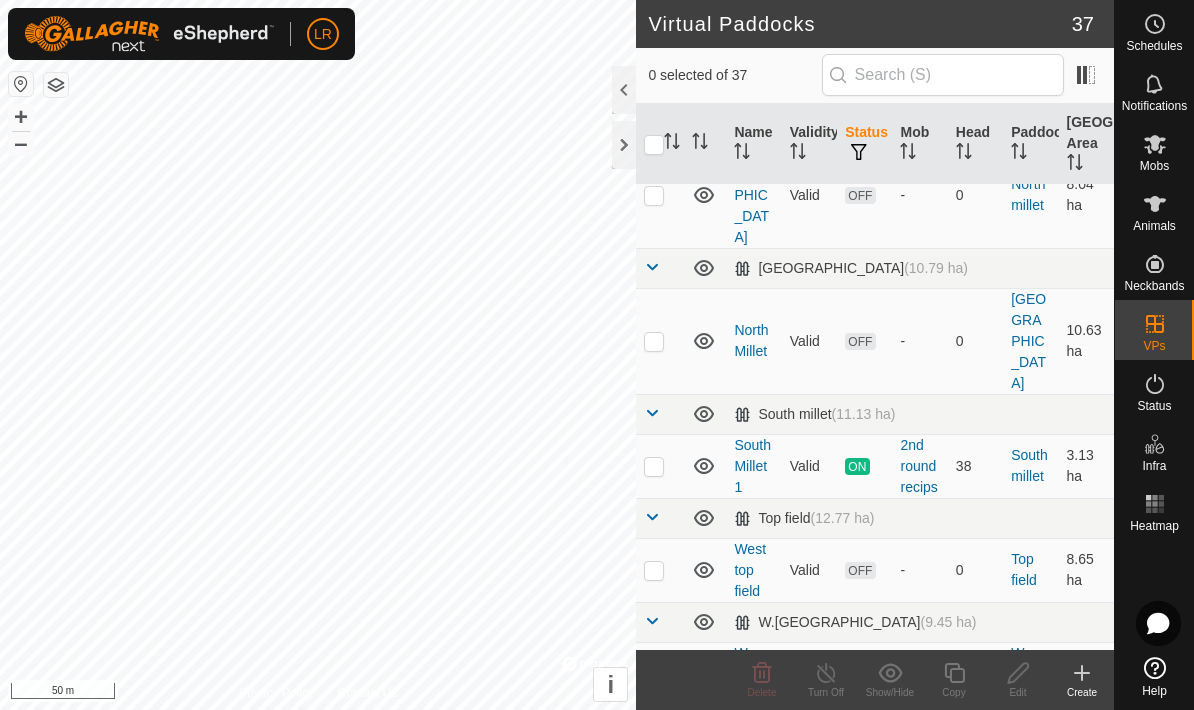 click 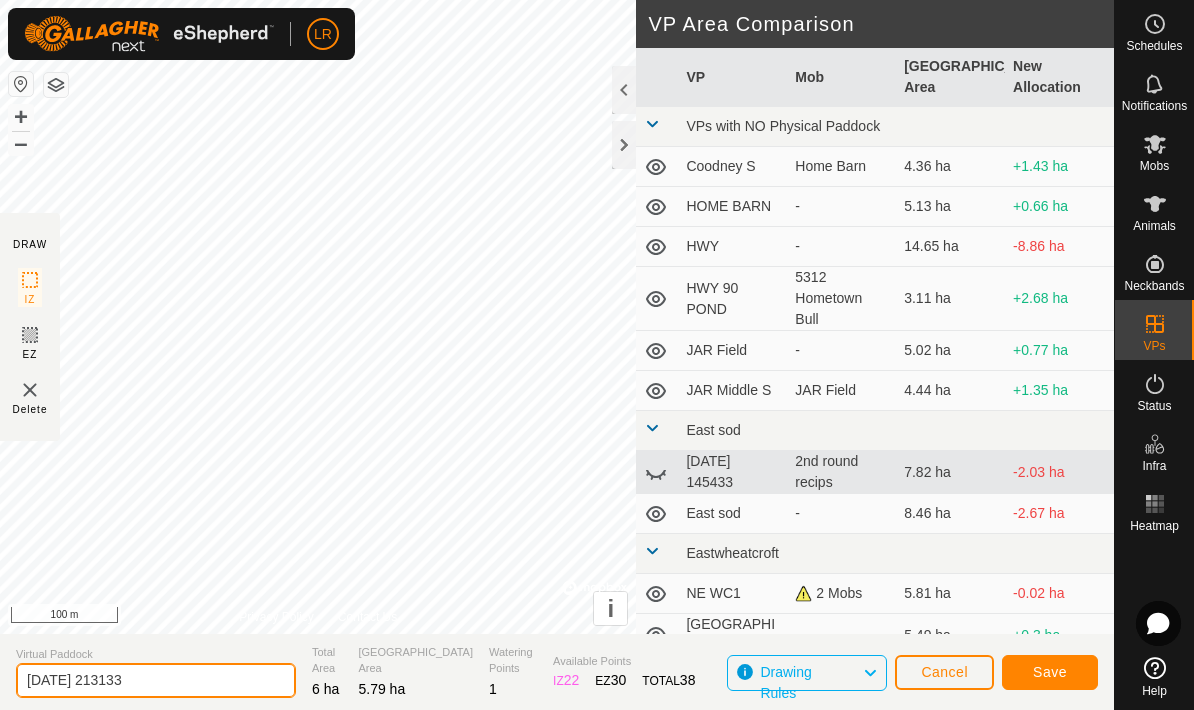 click on "[DATE] 213133" 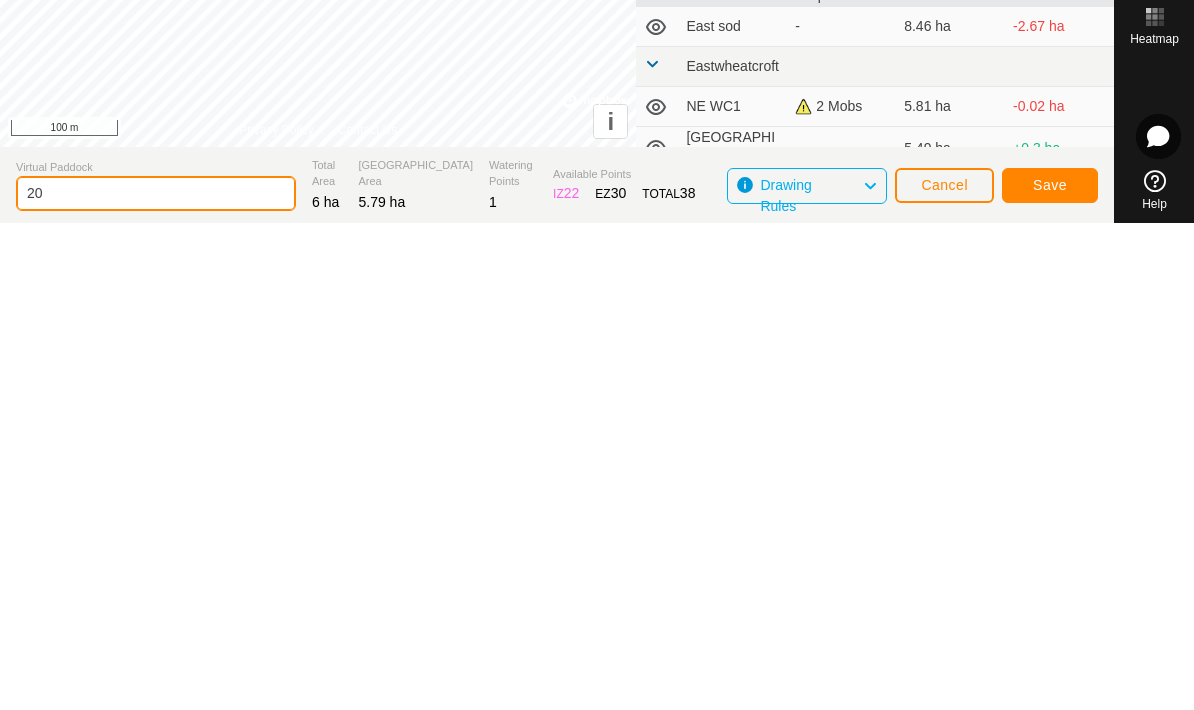type on "2" 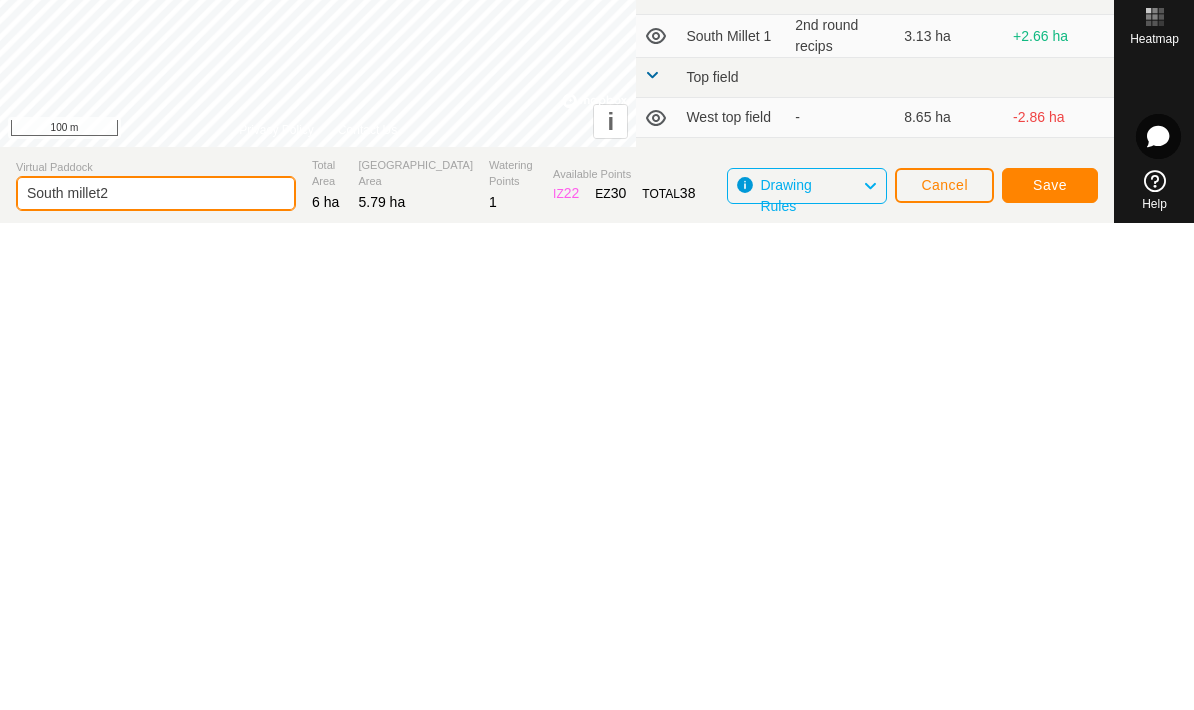 scroll, scrollTop: 777, scrollLeft: 0, axis: vertical 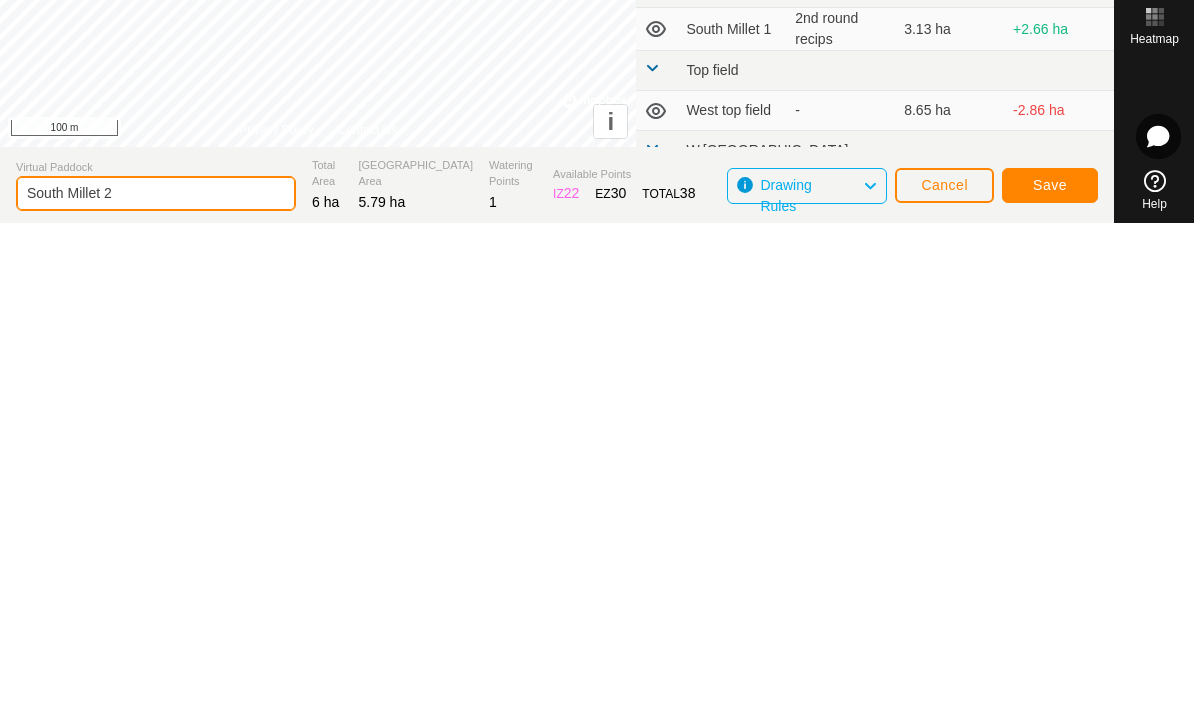 type on "South Millet 2" 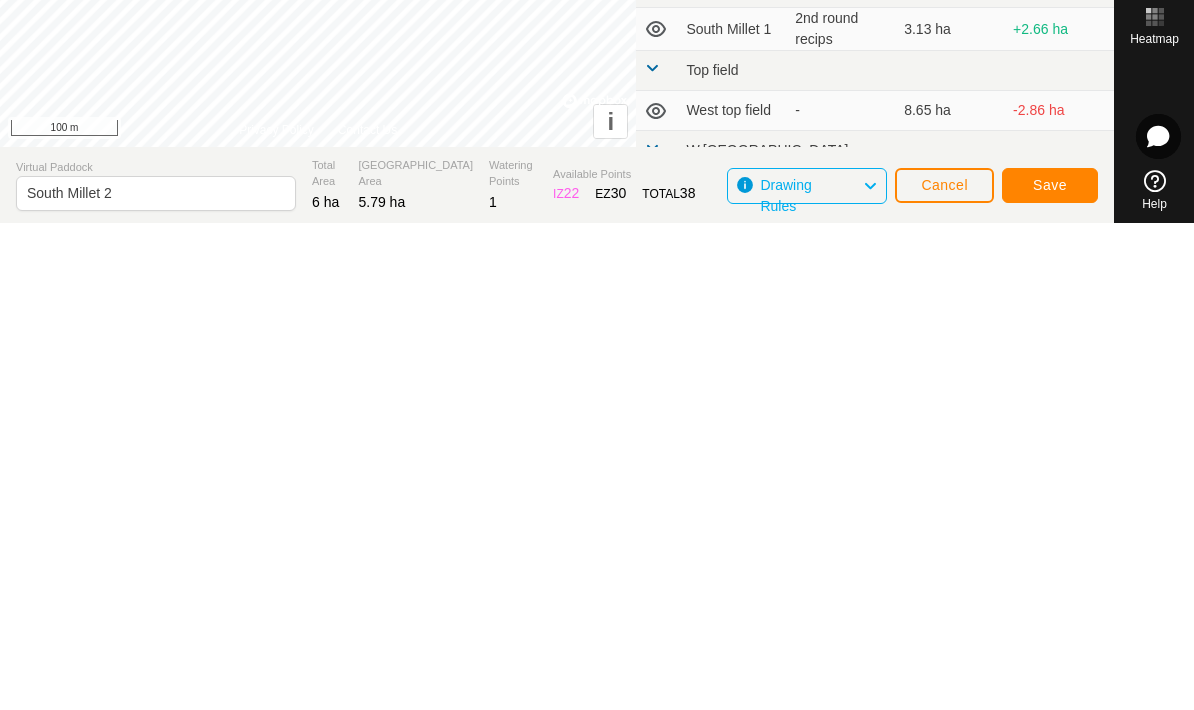 click on "Save" 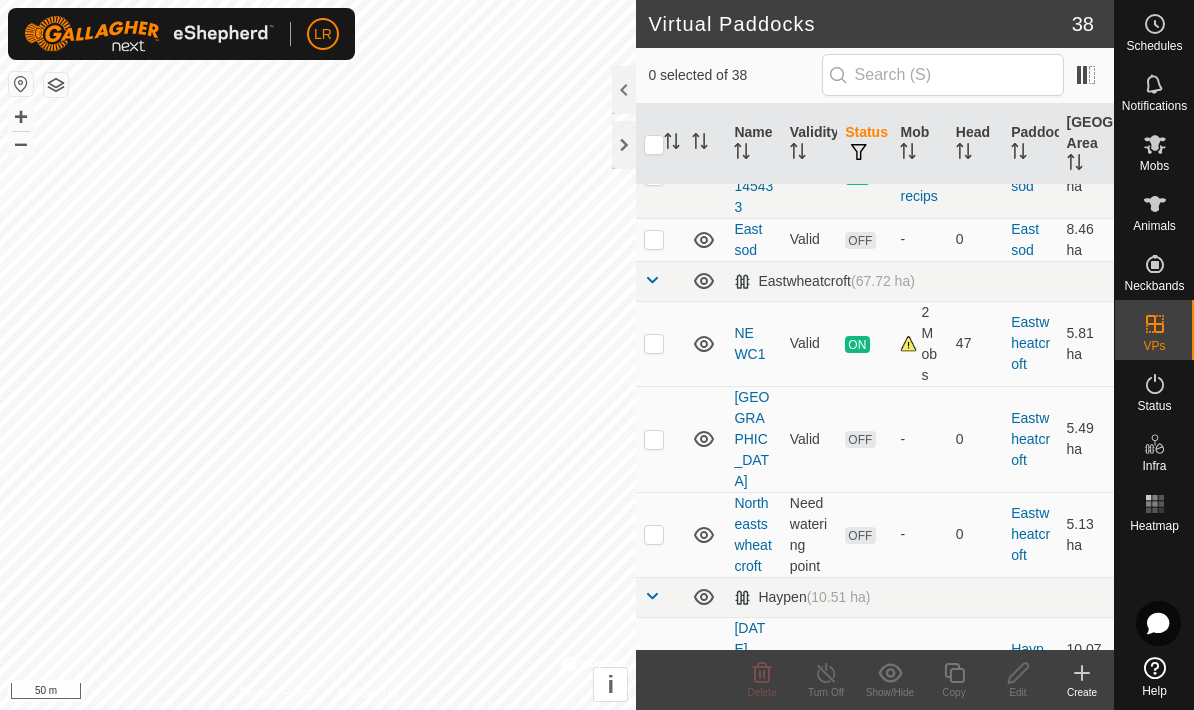 scroll, scrollTop: 477, scrollLeft: 0, axis: vertical 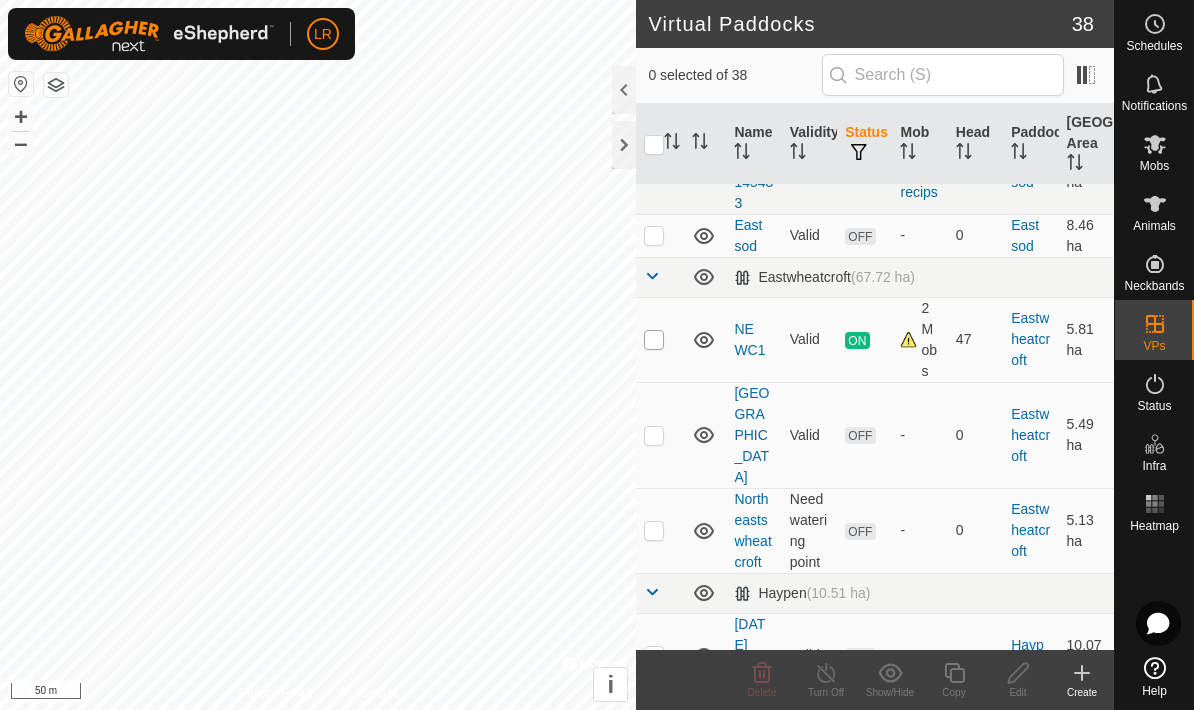 click at bounding box center [654, 340] 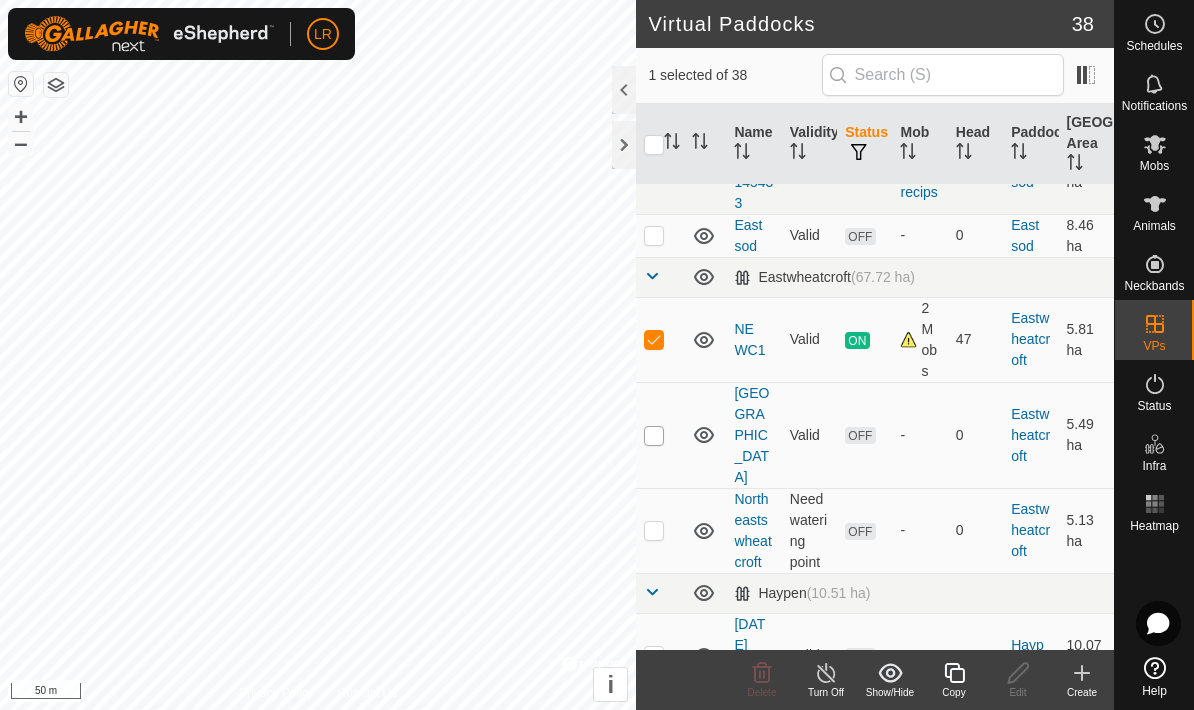 click at bounding box center (654, 436) 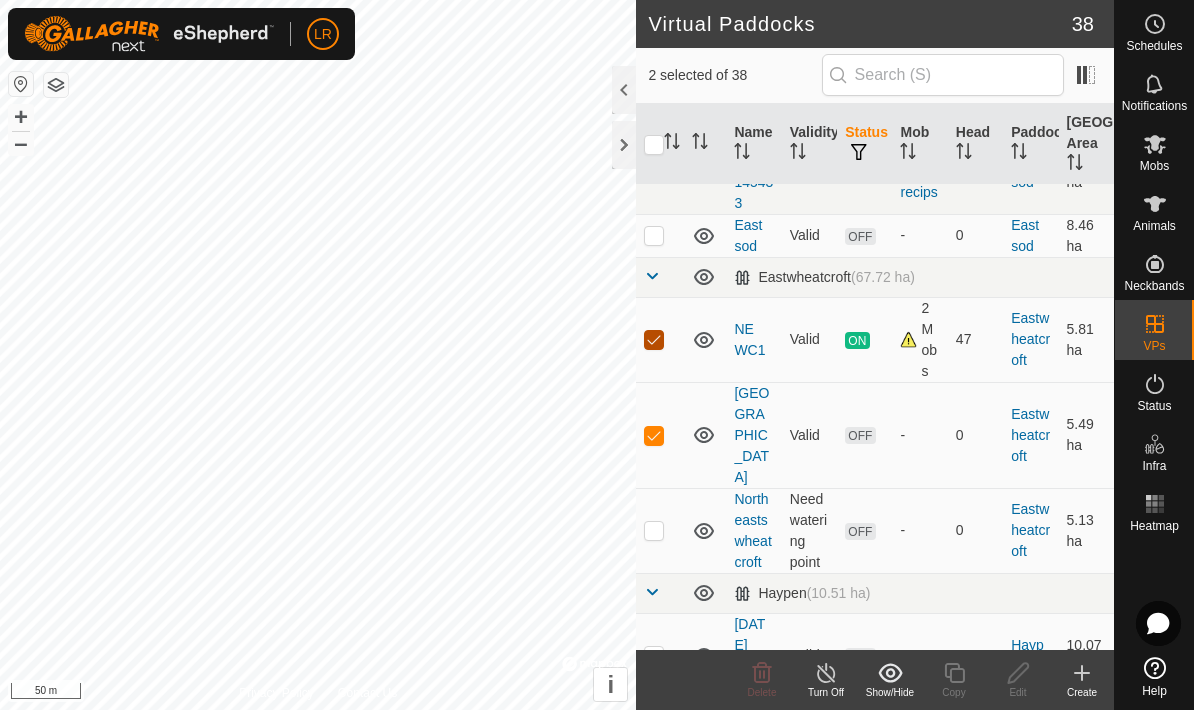 click at bounding box center (654, 340) 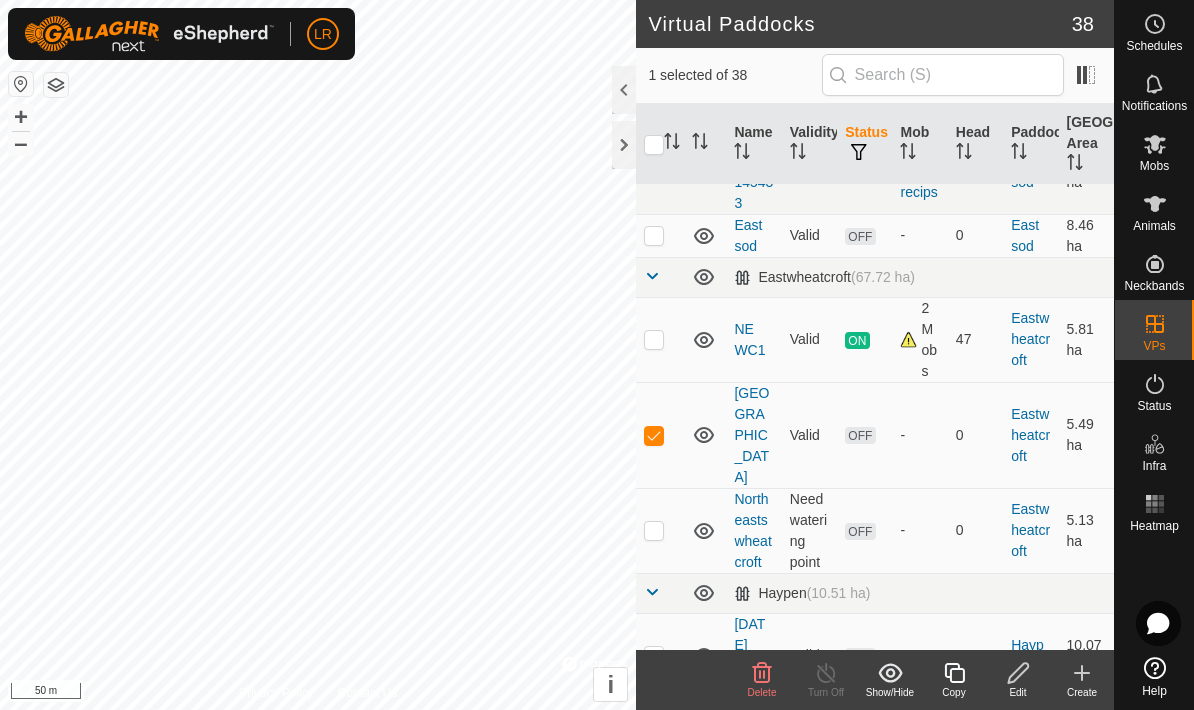 click 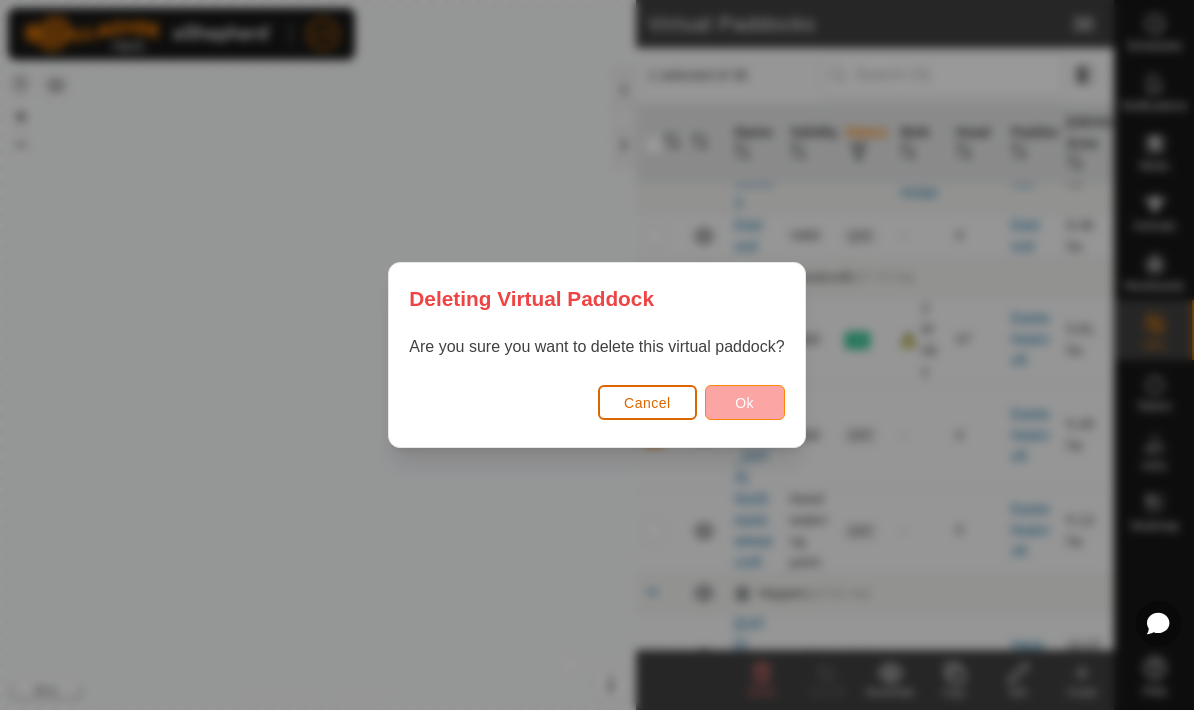 click on "Ok" at bounding box center [745, 402] 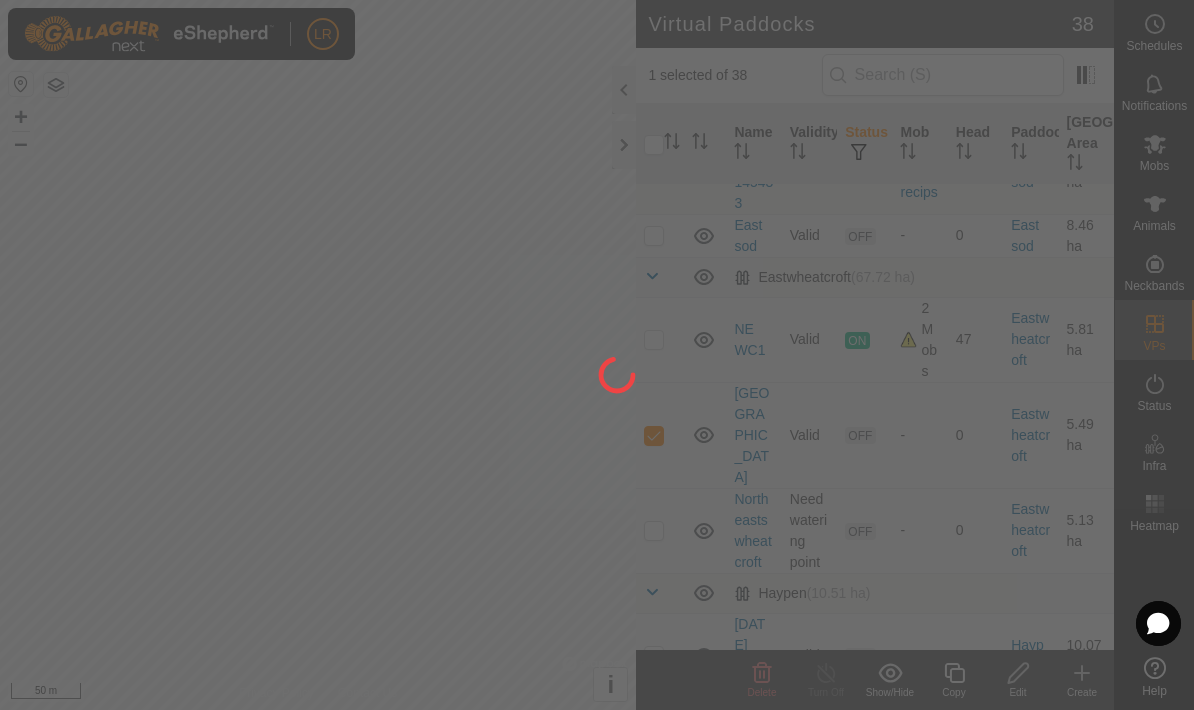 checkbox on "false" 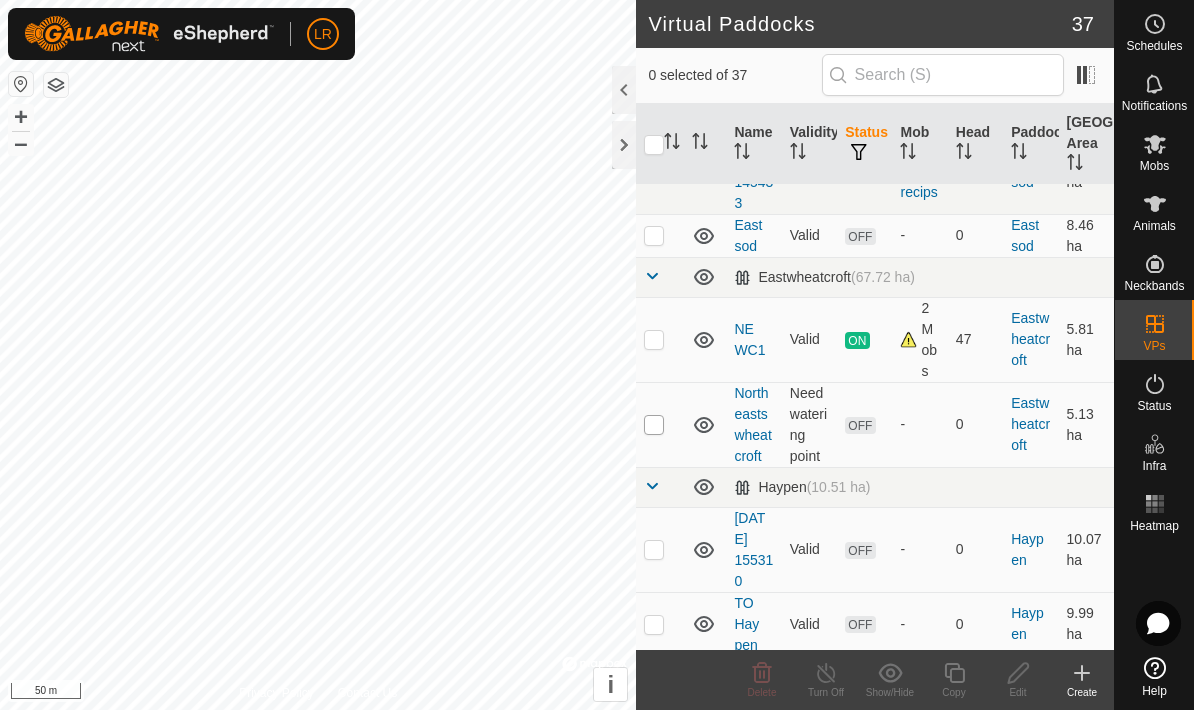 click at bounding box center (654, 425) 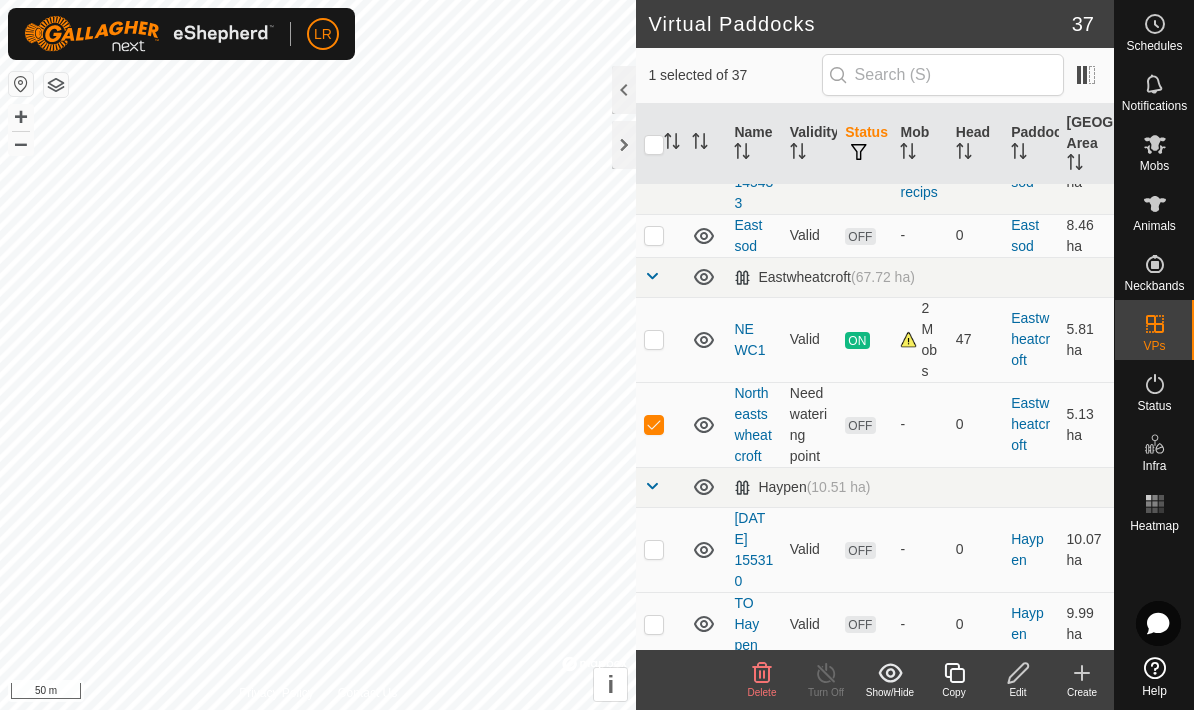 click 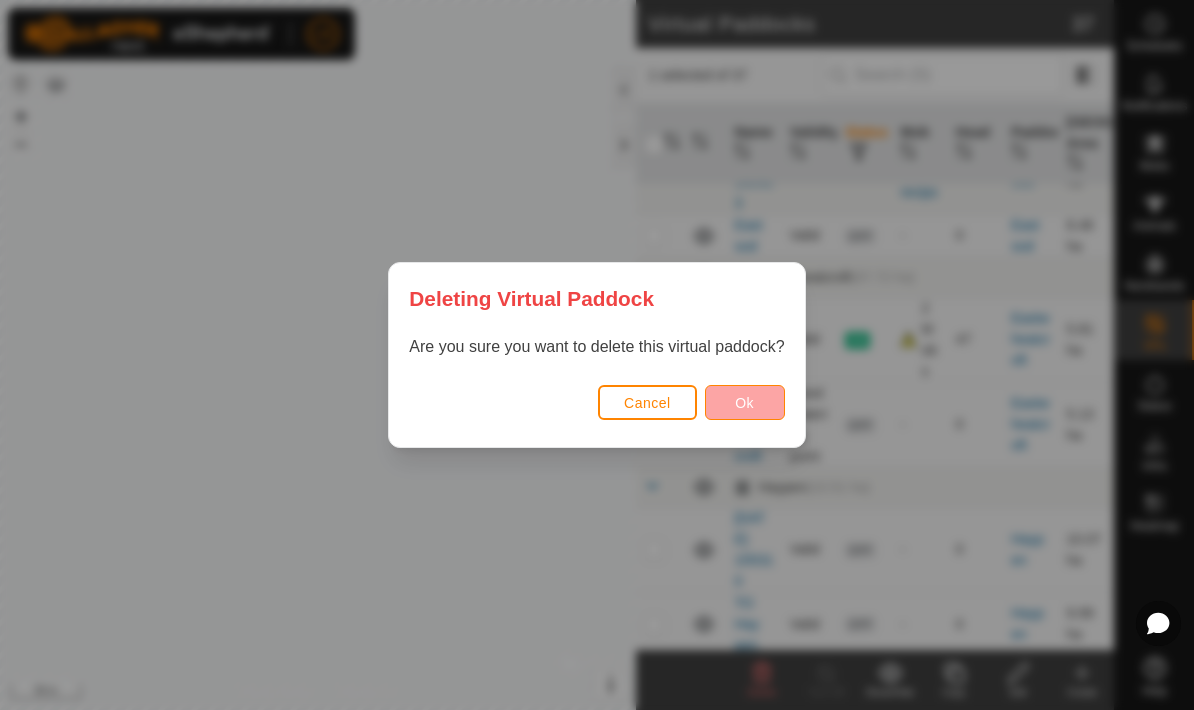 click on "Ok" at bounding box center (745, 402) 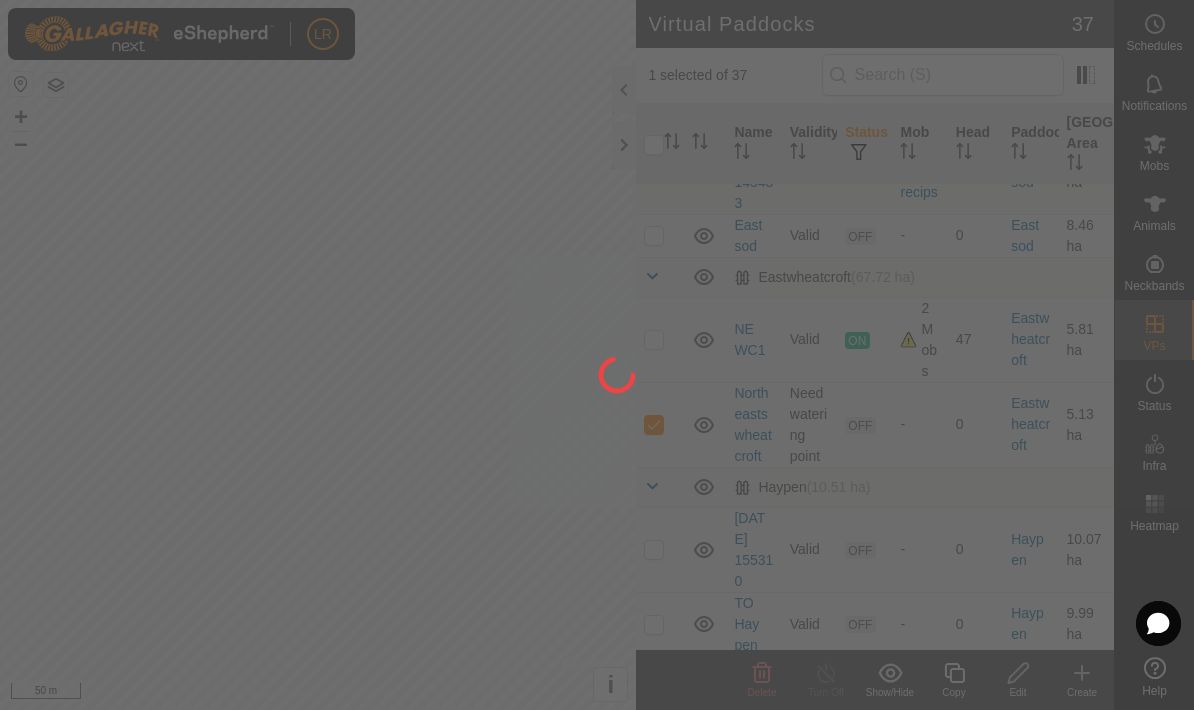 checkbox on "false" 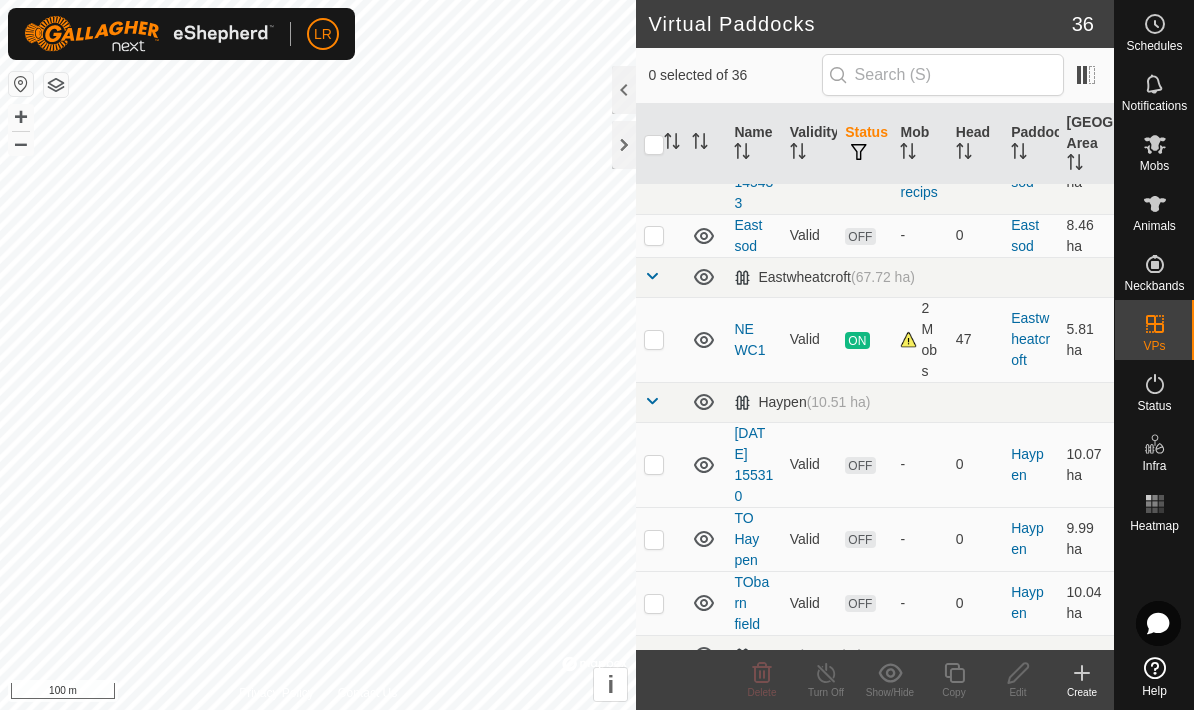 scroll, scrollTop: 519, scrollLeft: 0, axis: vertical 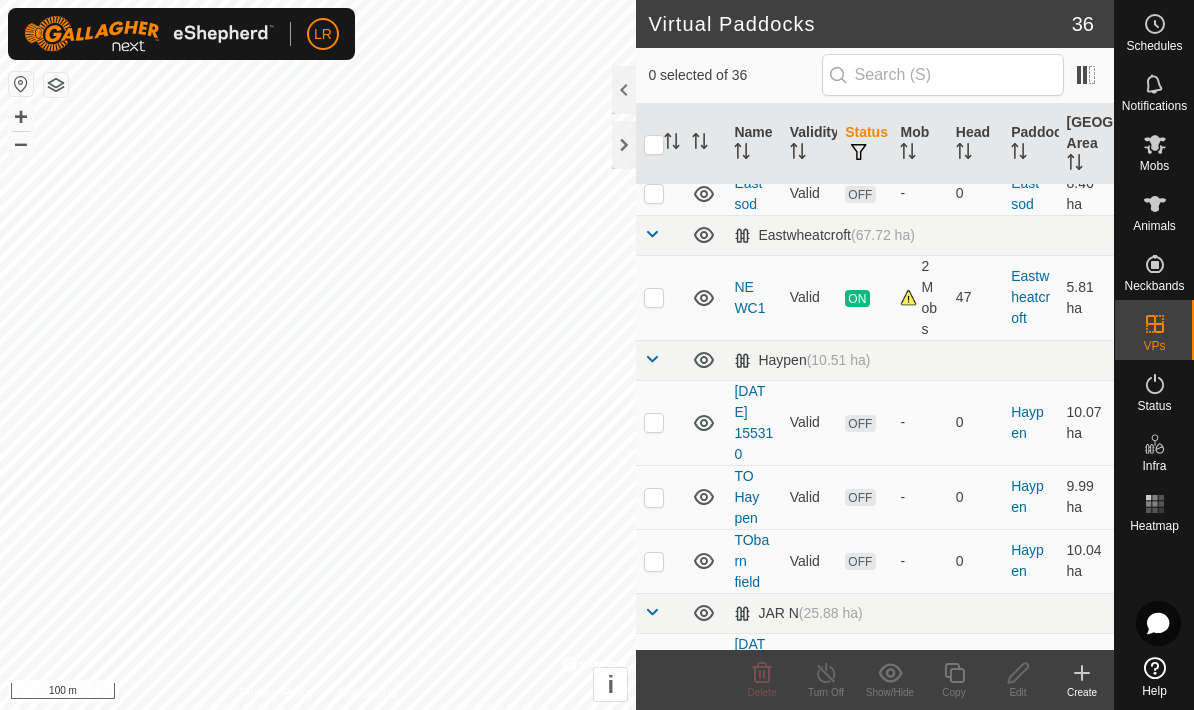 click 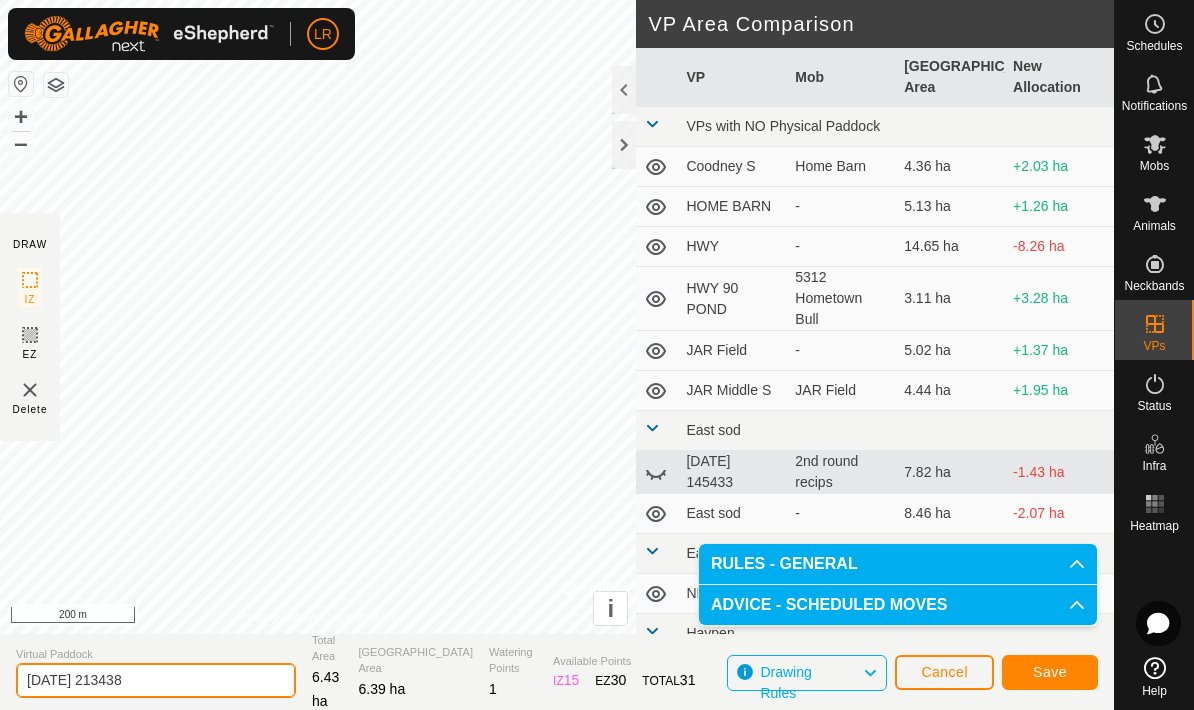 click on "LR Schedules Notifications Mobs Animals Neckbands VPs Status Infra Heatmap Help DRAW IZ EZ Delete Privacy Policy Contact Us IZ interior angle must be larger than 80°  (Current: 78.3°) . + – ⇧ i ©  Mapbox , ©  OpenStreetMap ,  Improve this map 200 m VP Area Comparison     VP   Mob   [GEOGRAPHIC_DATA] Area   New Allocation  VPs with NO Physical Paddock  Coodney S   Home Barn   4.36 ha  +2.03 ha  HOME BARN  -  5.13 ha  +1.26 ha  HWY  -  14.65 ha  -8.26 ha  HWY 90 POND   5312 Hometown Bull   3.11 ha  +3.28 ha  JAR Field  -  5.02 ha  +1.37 ha  JAR [GEOGRAPHIC_DATA]   4.44 ha  +1.95 ha East sod  [DATE] 145433   2nd round recips   7.82 ha  -1.43 ha  [GEOGRAPHIC_DATA]  -  8.46 ha  -2.07 ha Eastwheatcroft  NE WC1   2 Mobs   5.81 ha  +0.58 ha Haypen  [DATE] 155310  -  10.07 ha  -3.68 ha  TO Hay pen  -  9.99 ha  -3.6 ha  TObarn field  -  10.04 ha  -3.65 ha JAR N  [DATE] 235707  -  5.1 ha  +1.29 ha  JAR  -  25.11 ha  -18.72 ha  JAR BILLBOARD 1  -  4.28 ha  +2.11 ha  JAR I10 EAST  -  5.2 ha  +1.19 ha - - -" at bounding box center [597, 355] 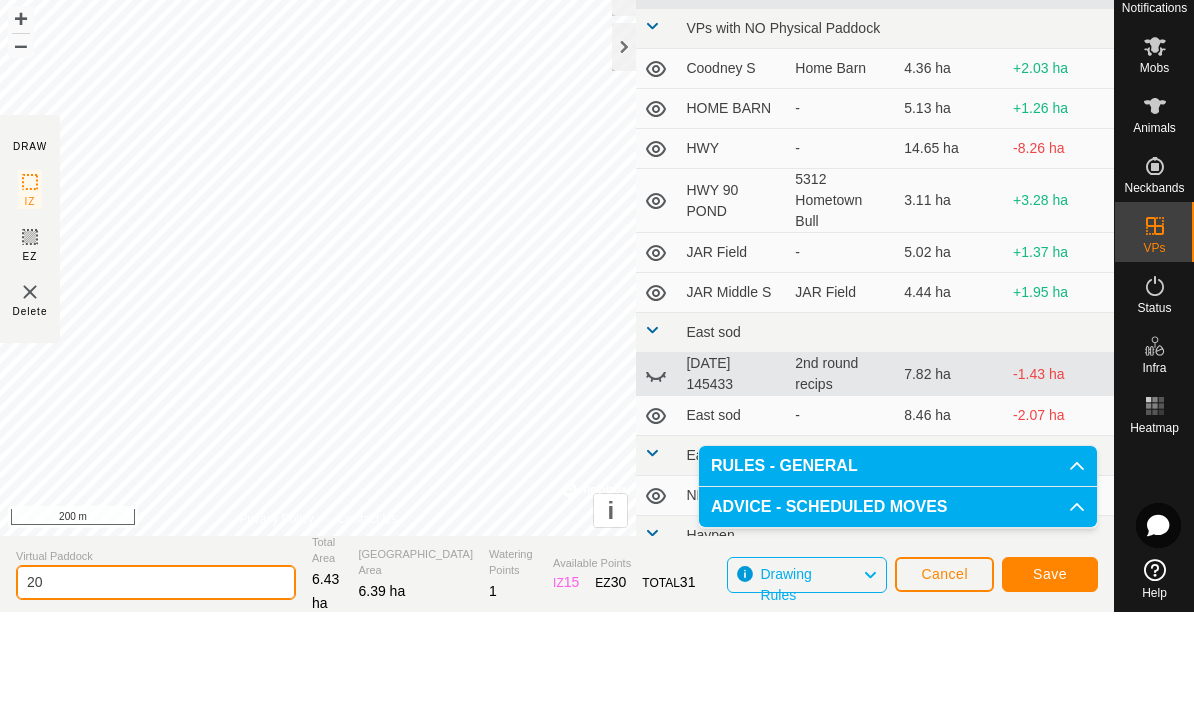type on "2" 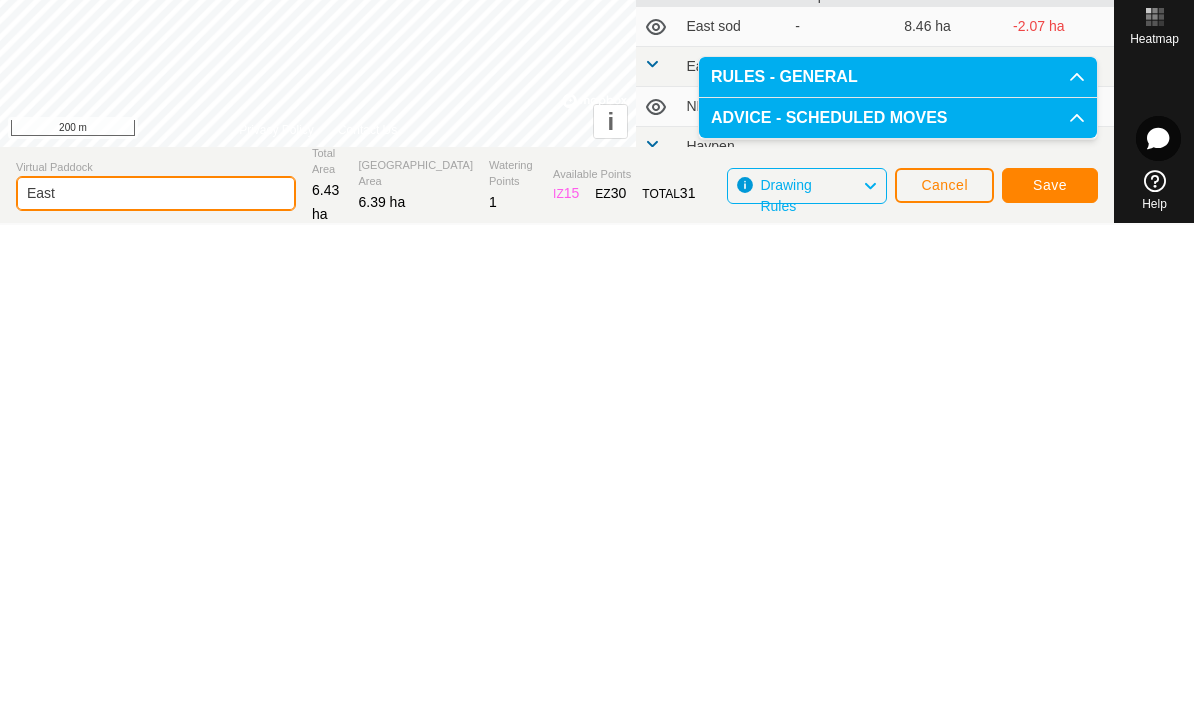scroll, scrollTop: 0, scrollLeft: 0, axis: both 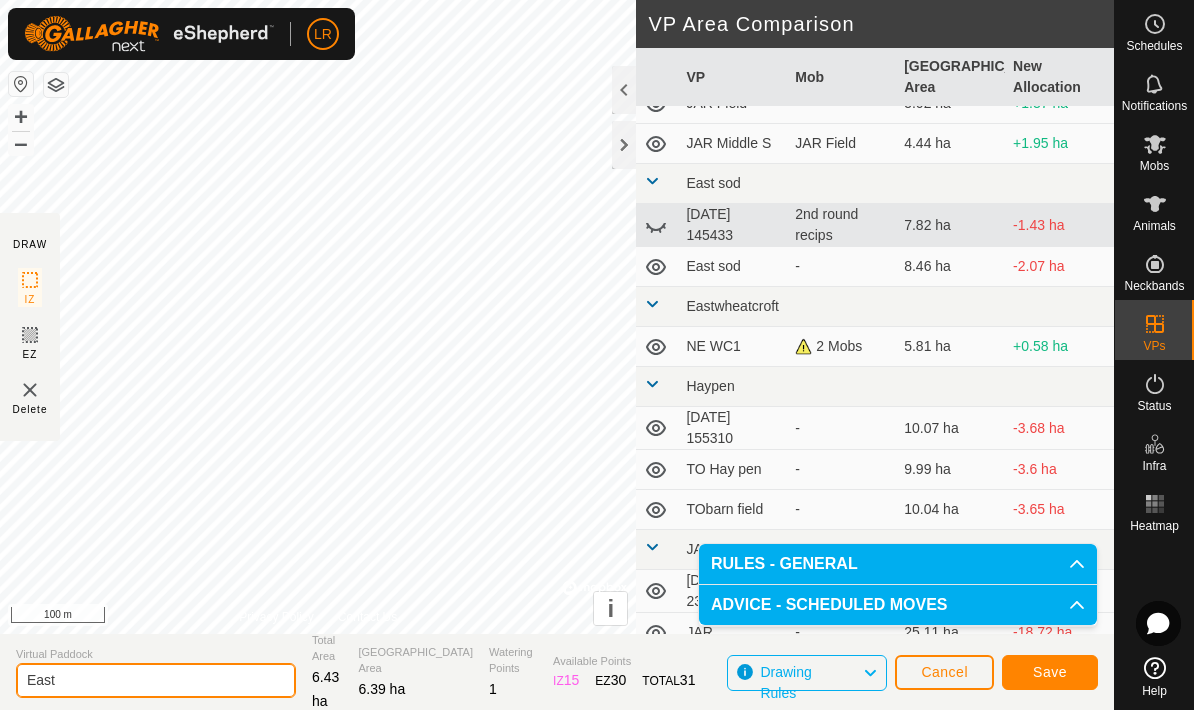 click on "East" 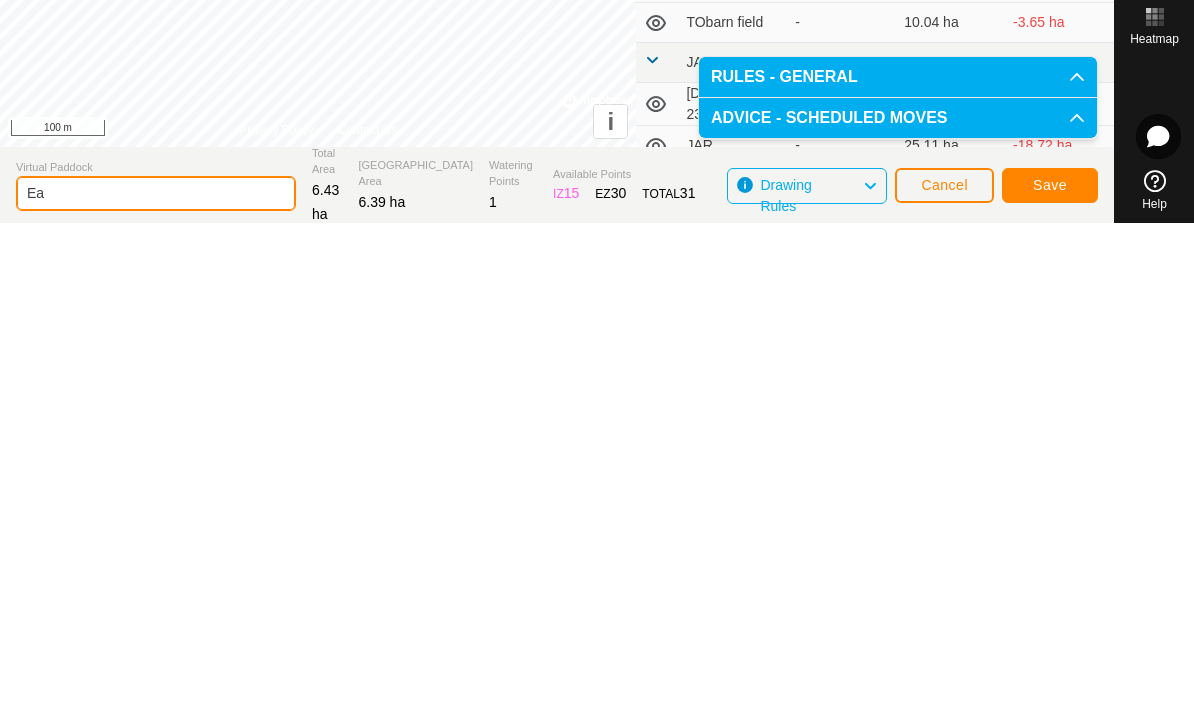 type on "E" 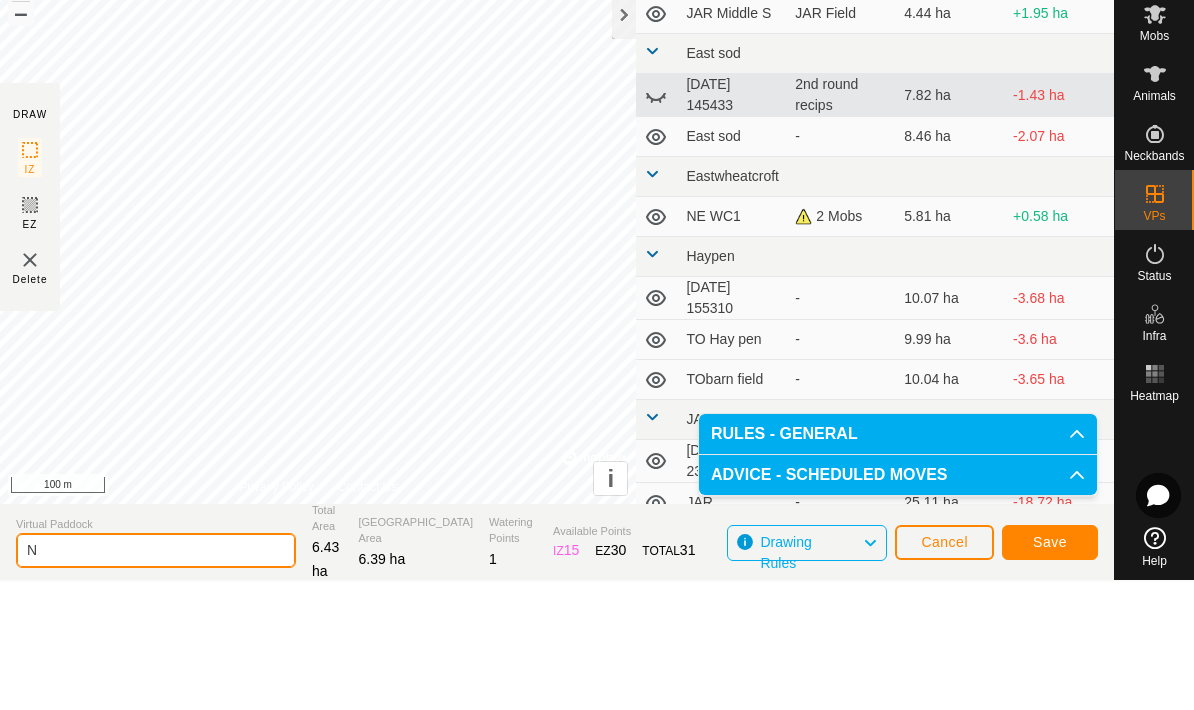 scroll, scrollTop: 0, scrollLeft: 0, axis: both 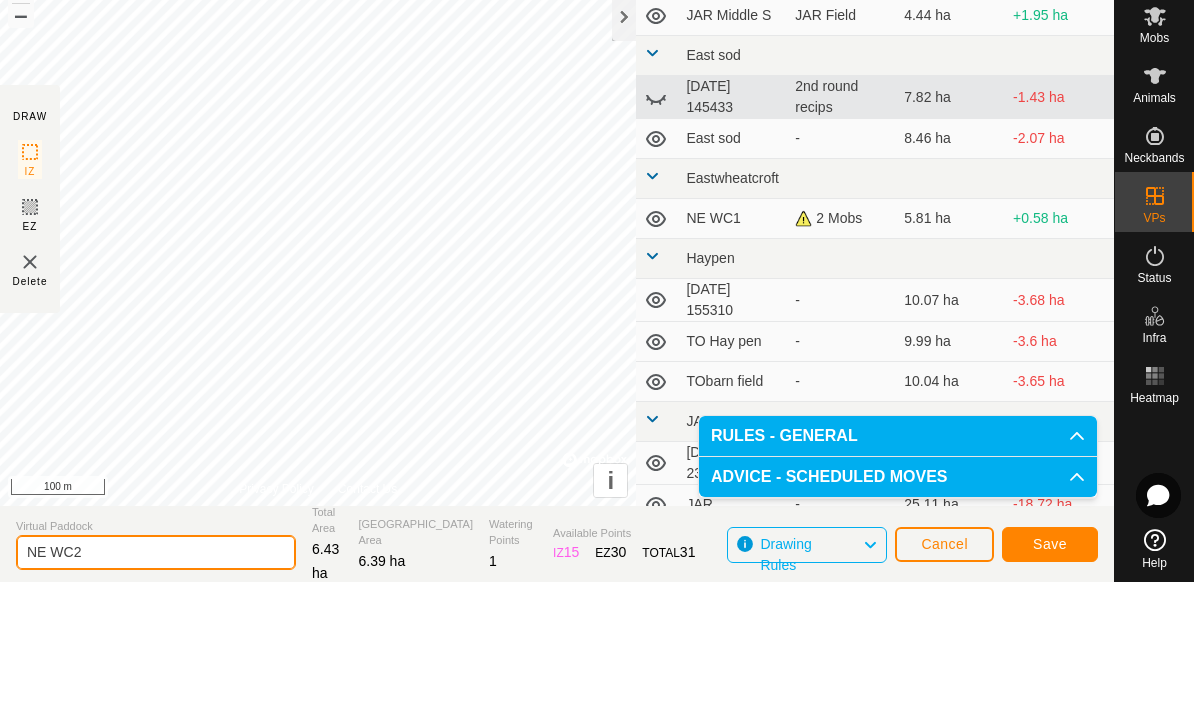 type on "NE WC2" 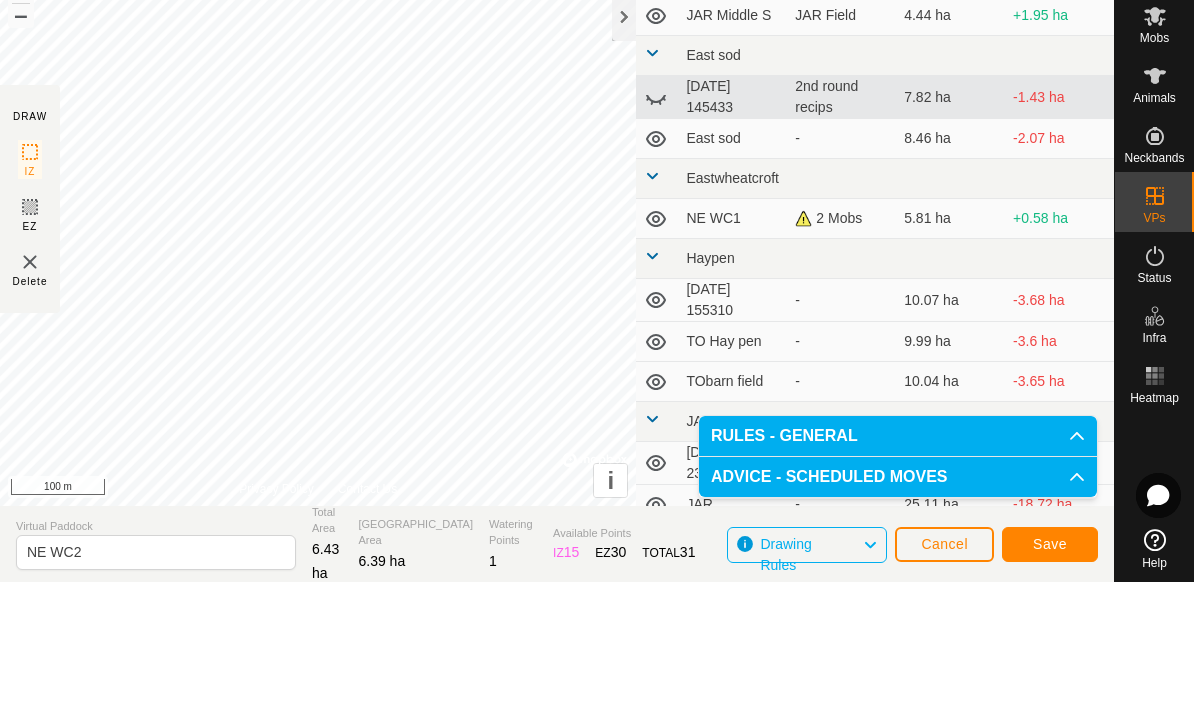 click on "Save" 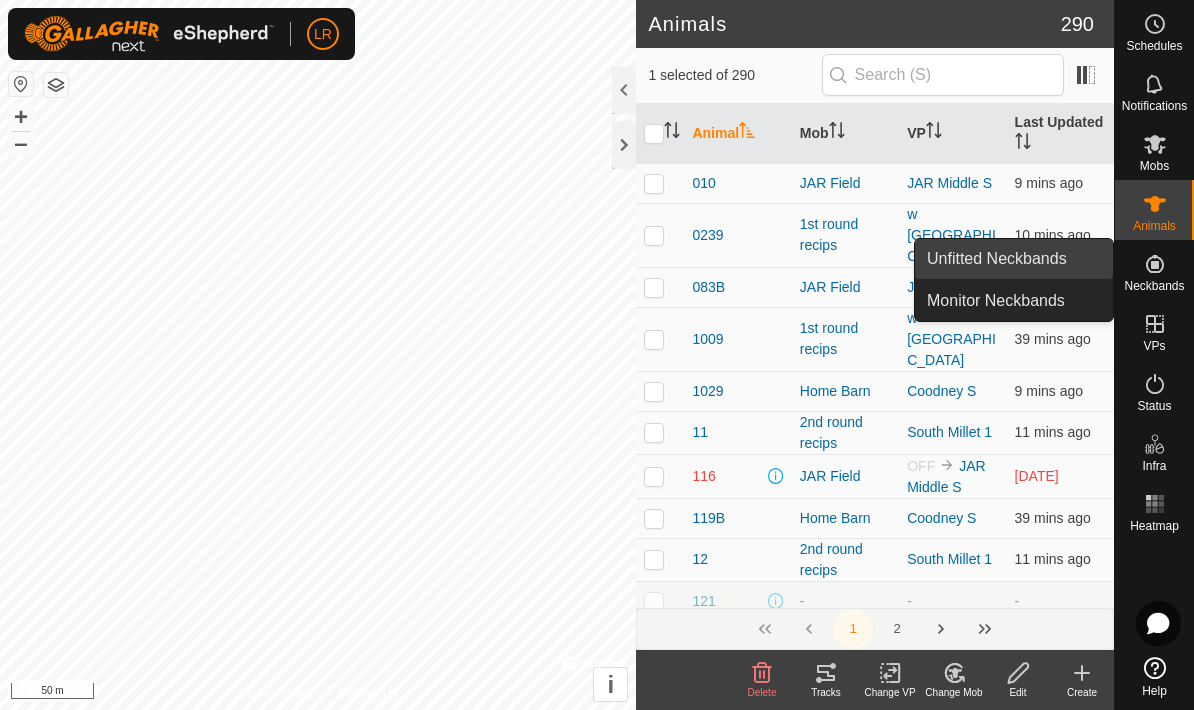 click on "Unfitted Neckbands" at bounding box center [1014, 259] 